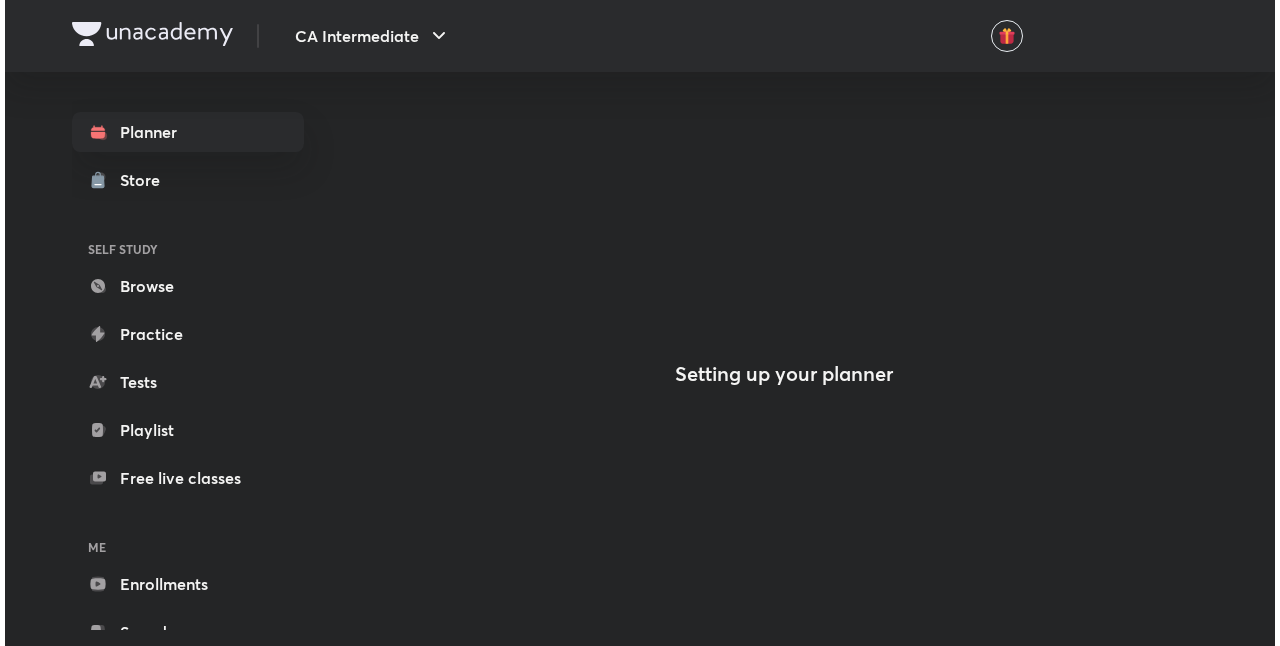 scroll, scrollTop: 0, scrollLeft: 0, axis: both 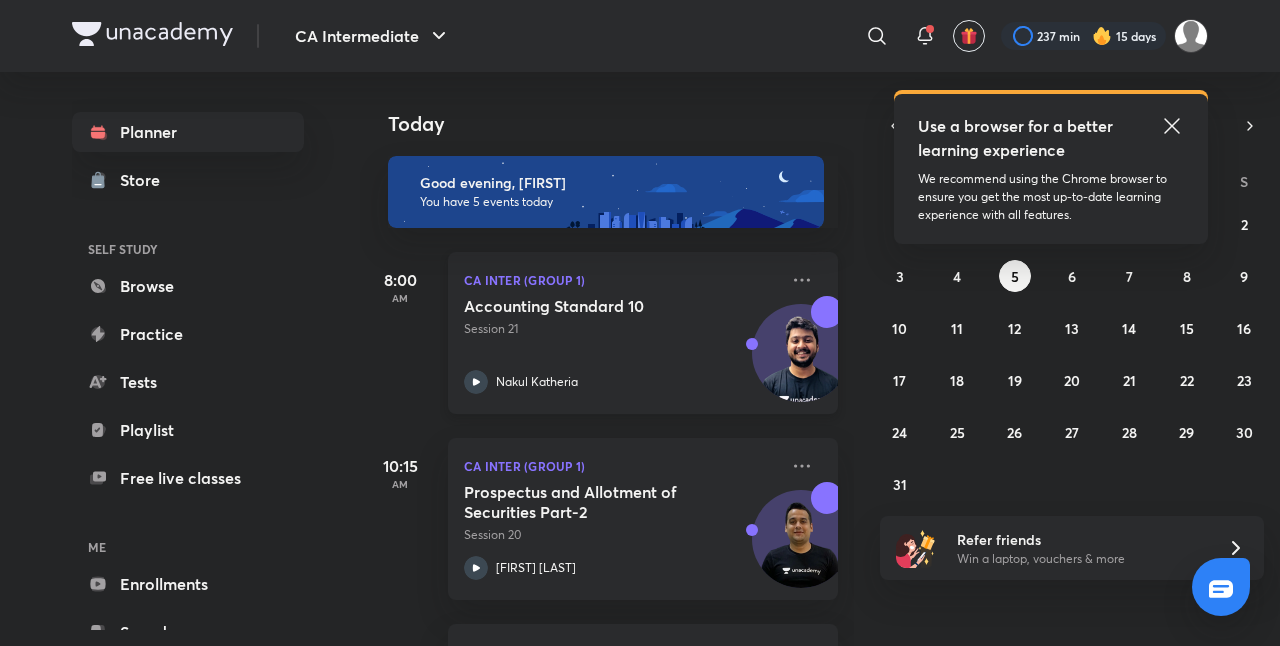 click on "CA Inter (Group 1) Accounting Standard 10 Session 21 Nakul Katheria" at bounding box center [643, 333] 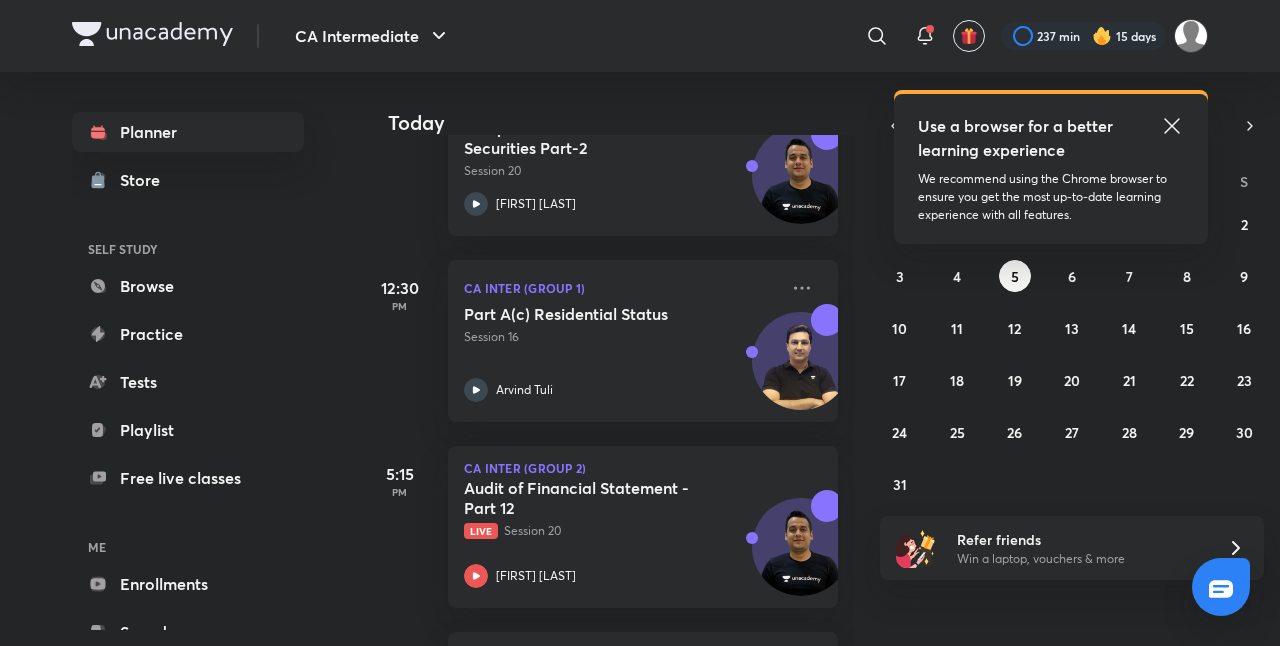 scroll, scrollTop: 489, scrollLeft: 0, axis: vertical 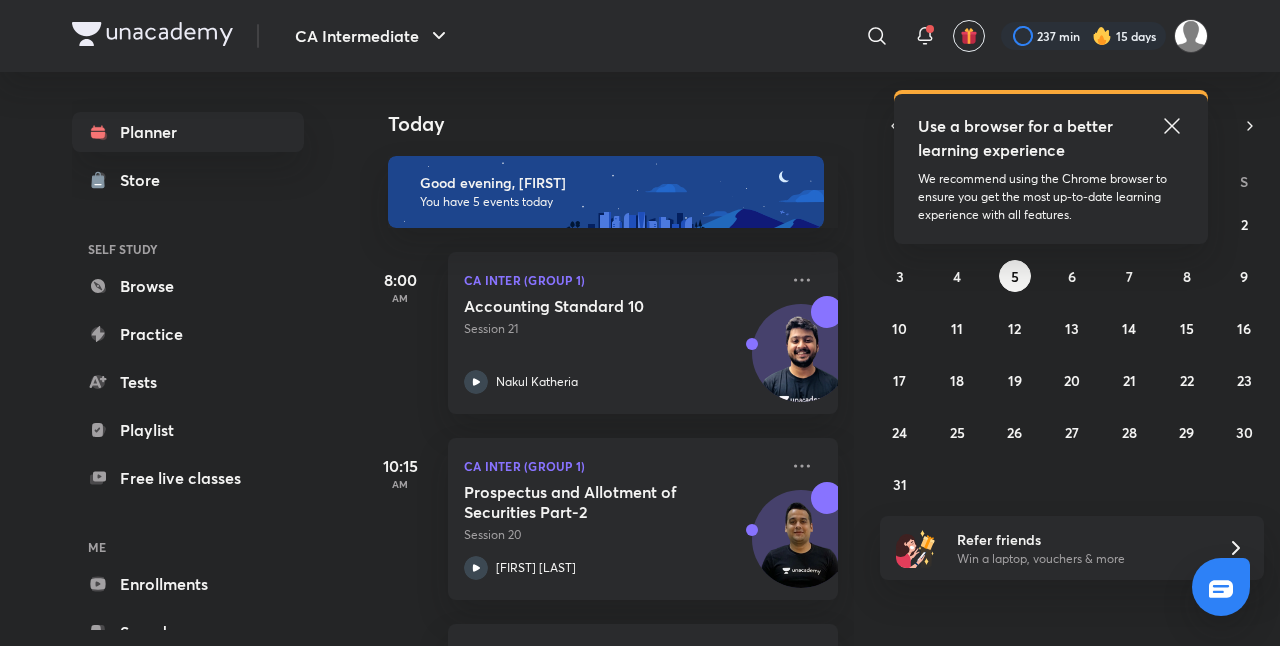click 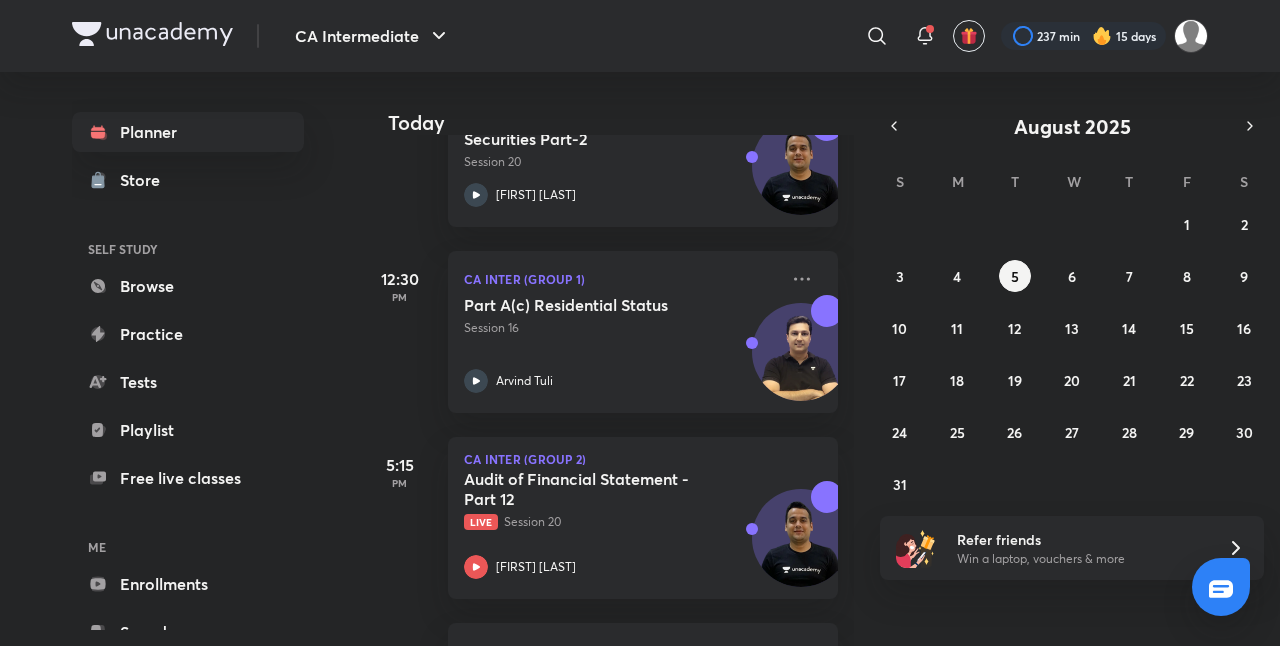 scroll, scrollTop: 489, scrollLeft: 0, axis: vertical 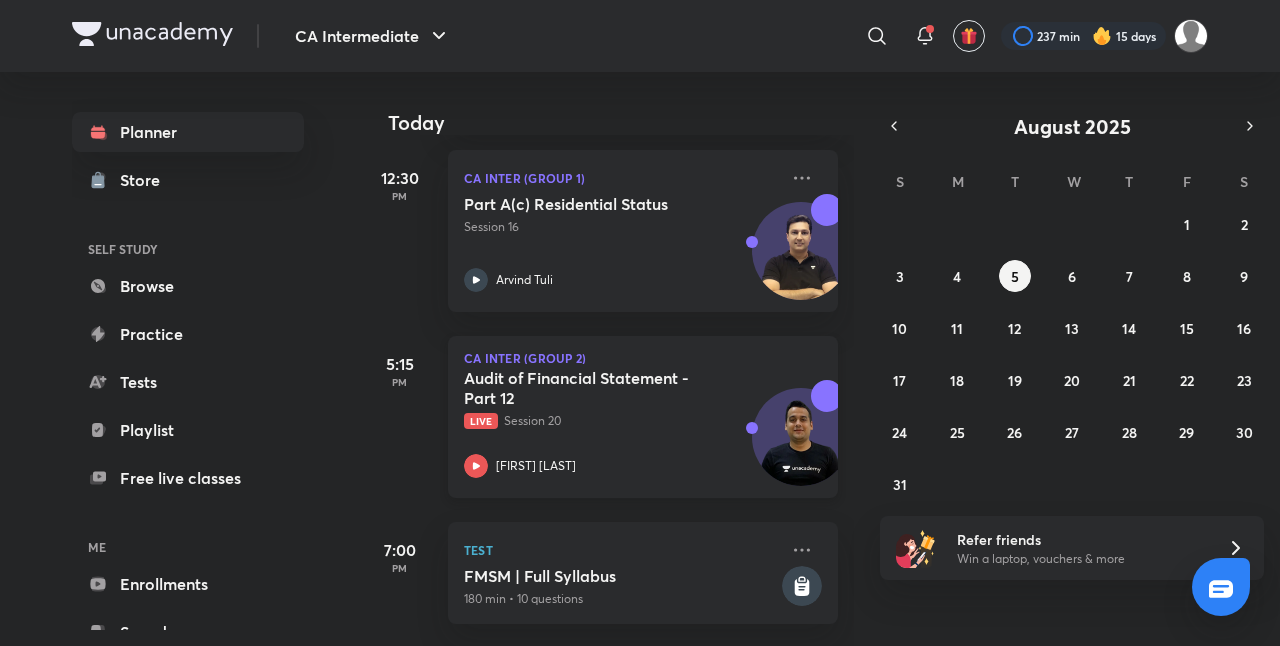 click on "Audit of Financial Statement - Part 12" at bounding box center (588, 388) 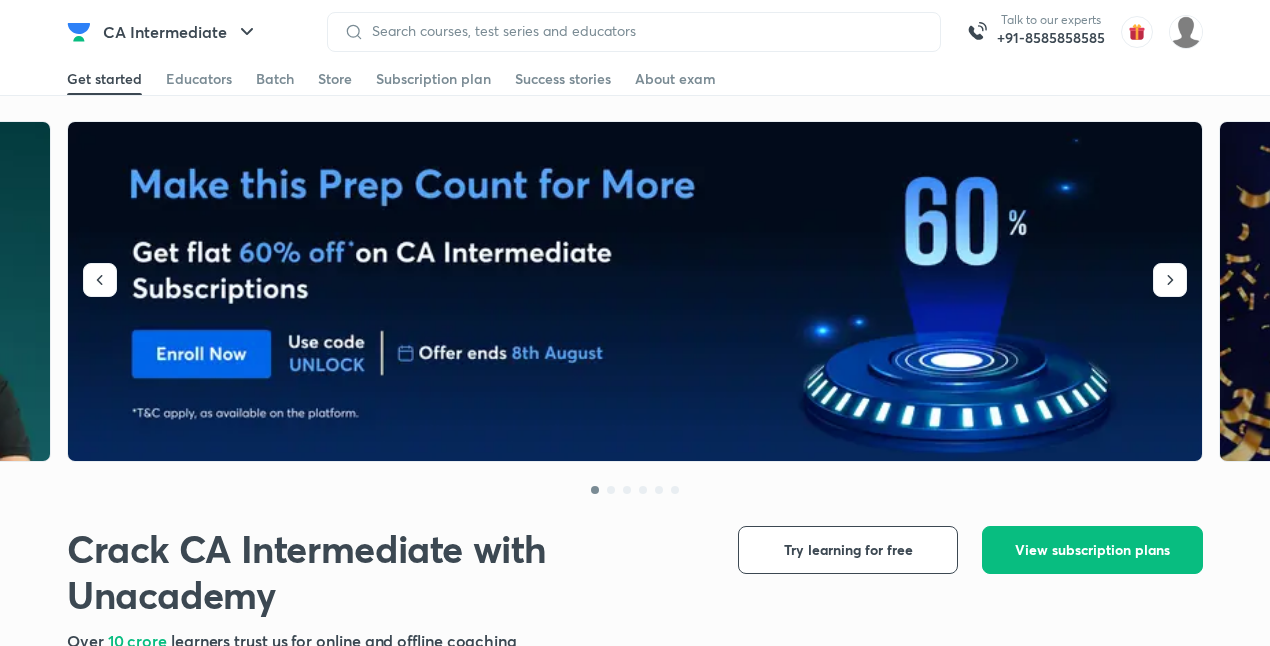 scroll, scrollTop: 0, scrollLeft: 0, axis: both 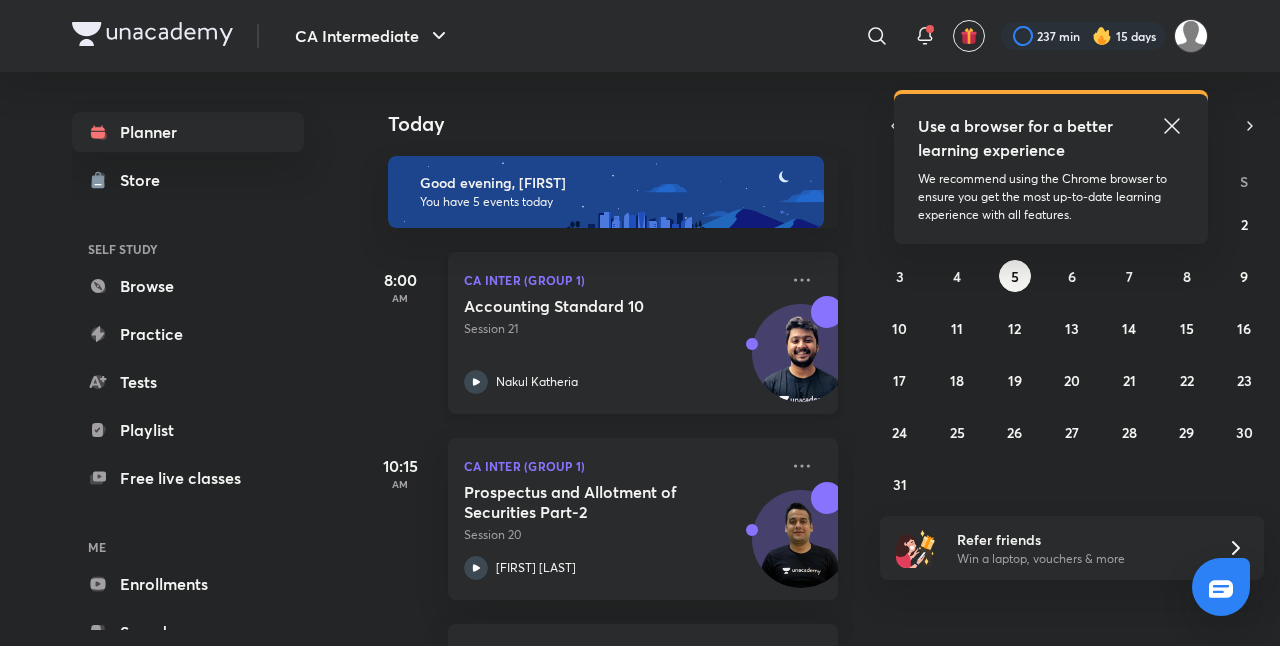 click on "Accounting Standard 10 Session 21 Nakul Katheria" at bounding box center [621, 345] 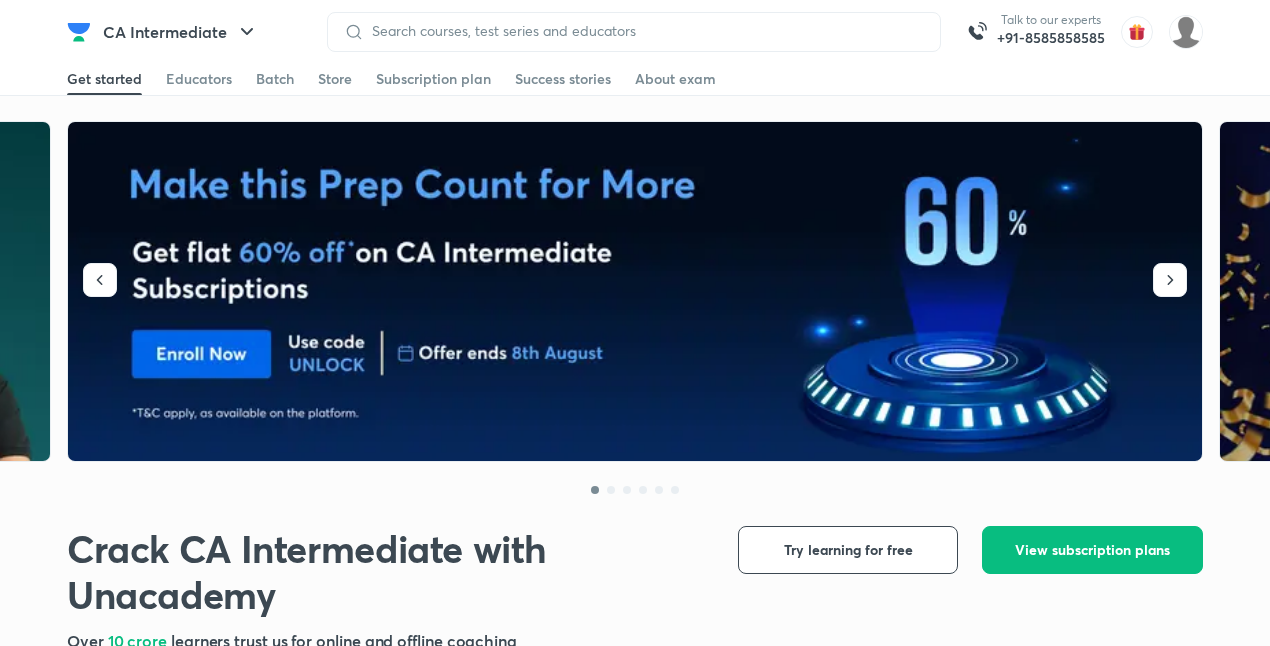 scroll, scrollTop: 0, scrollLeft: 0, axis: both 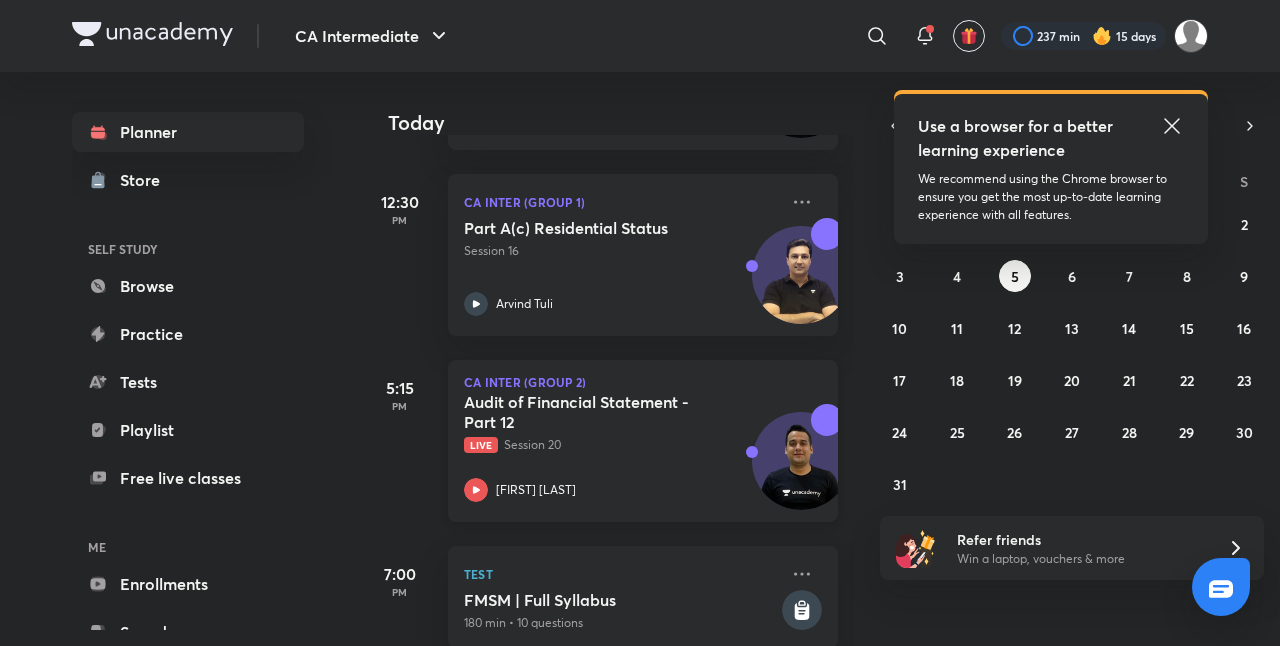 click on "Live Session 20" at bounding box center (621, 445) 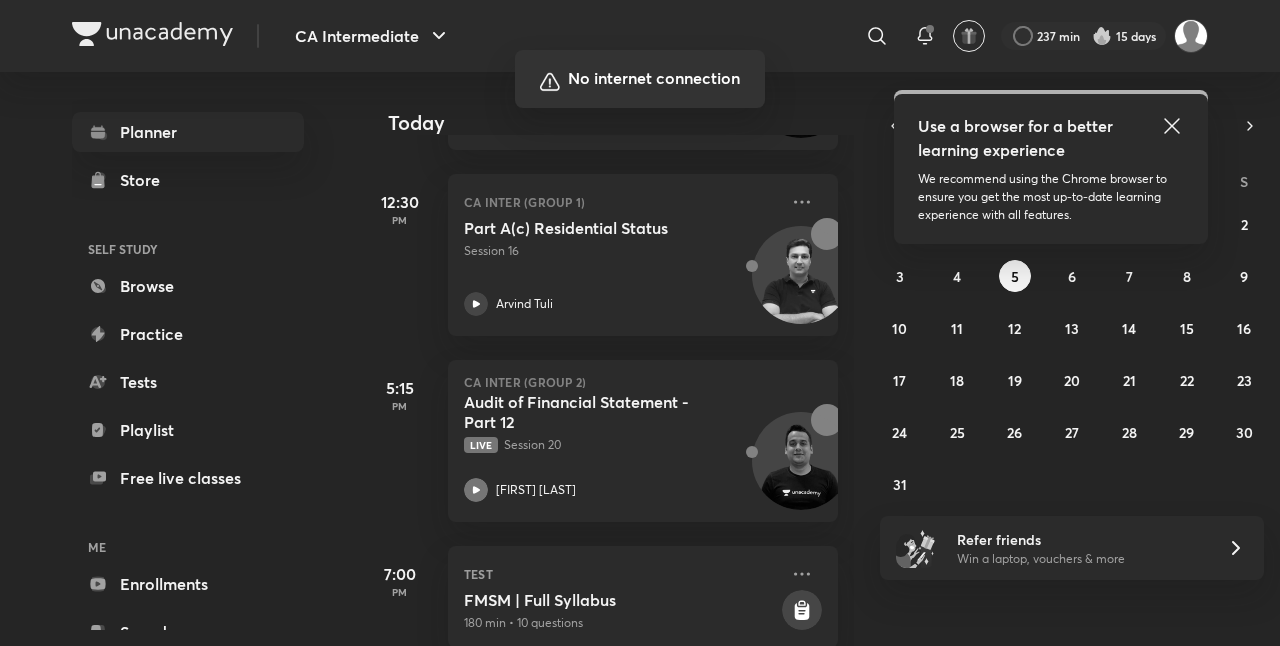 click at bounding box center [640, 323] 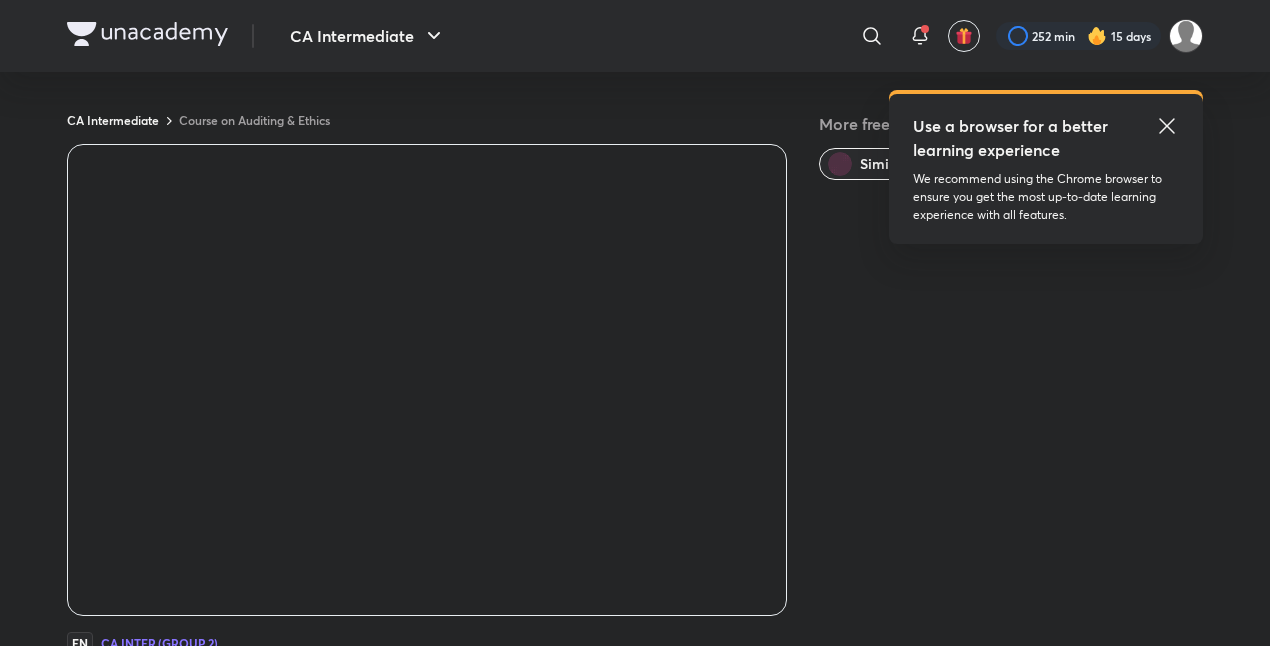 scroll, scrollTop: 0, scrollLeft: 0, axis: both 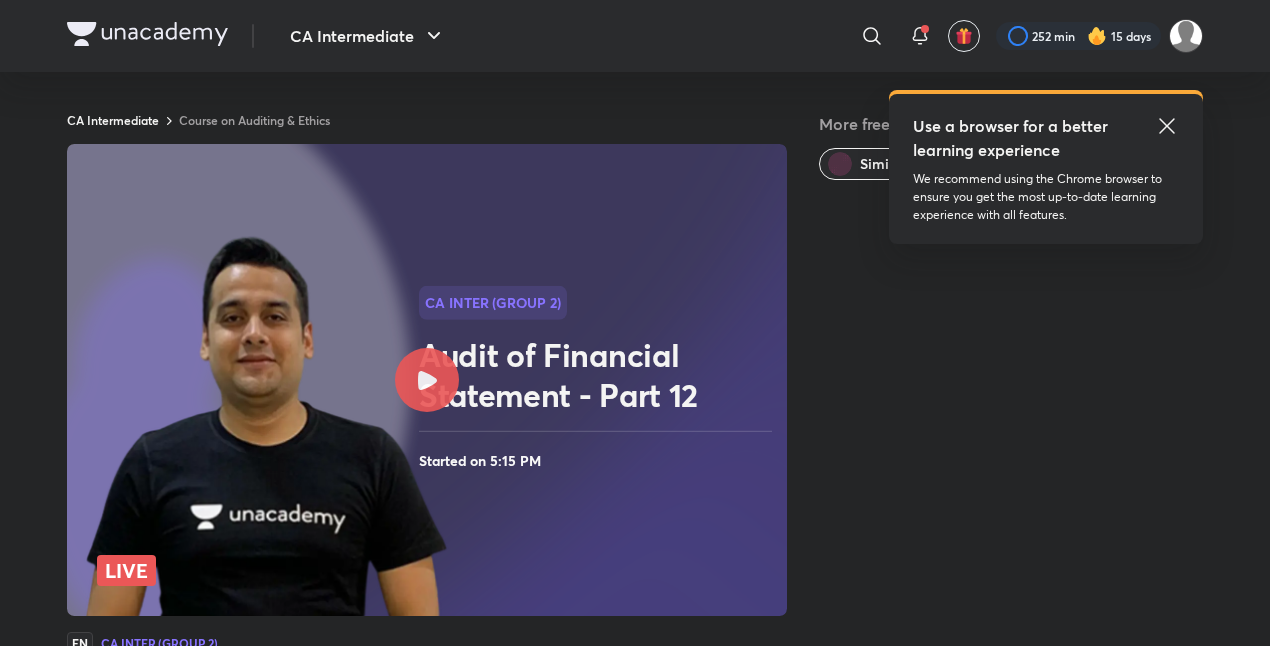 click on "More free classes Similar classes by Ankit Oberoi" at bounding box center [1011, 495] 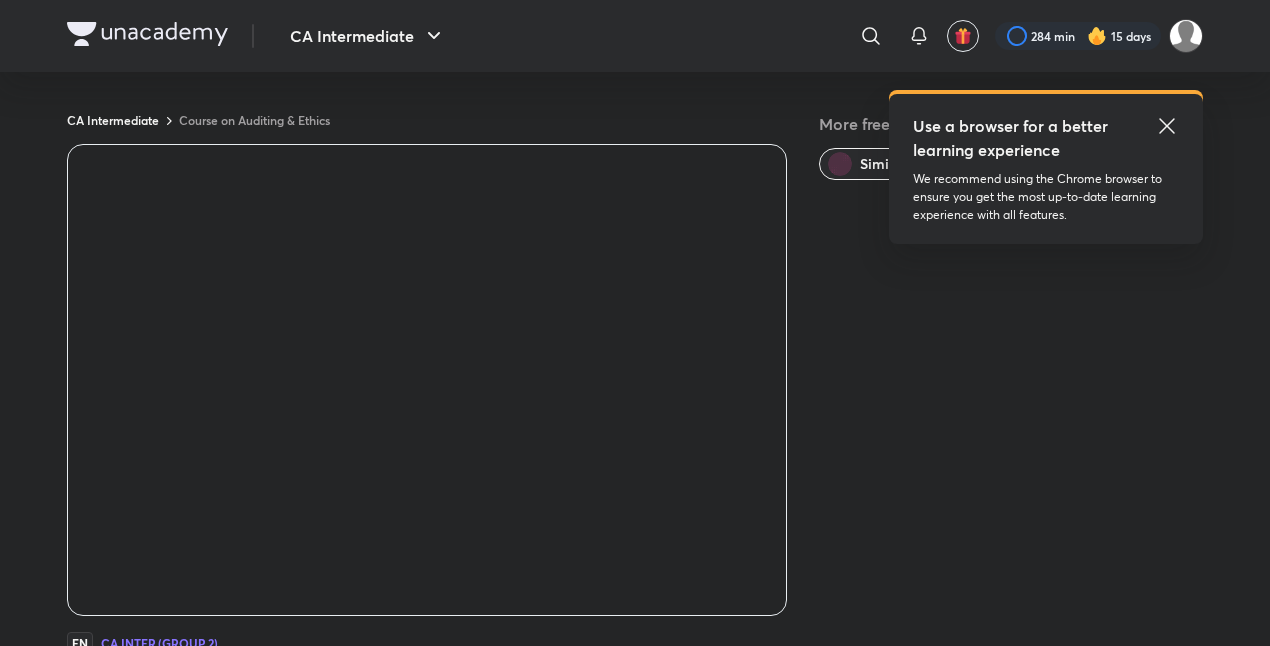 scroll, scrollTop: 0, scrollLeft: 0, axis: both 